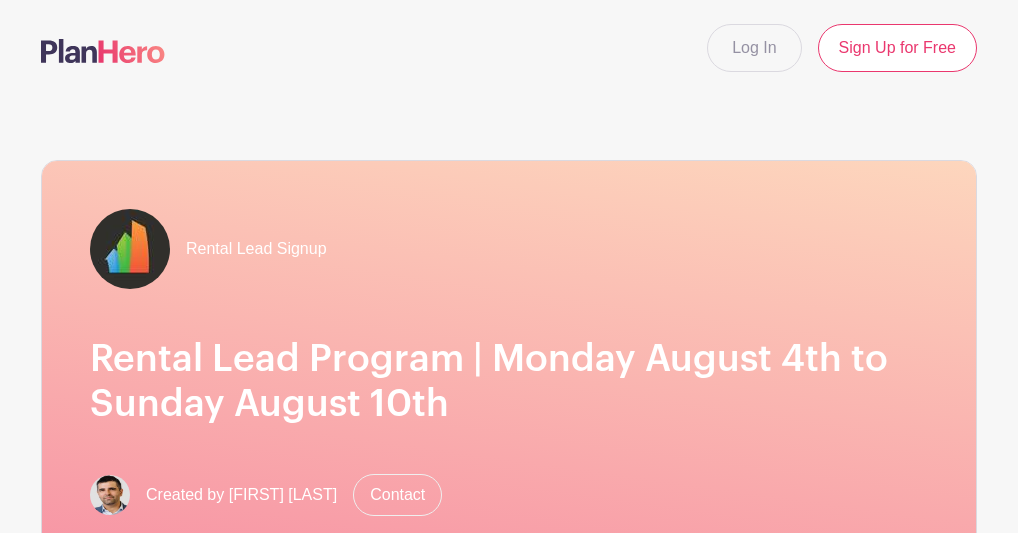 scroll, scrollTop: 563, scrollLeft: 0, axis: vertical 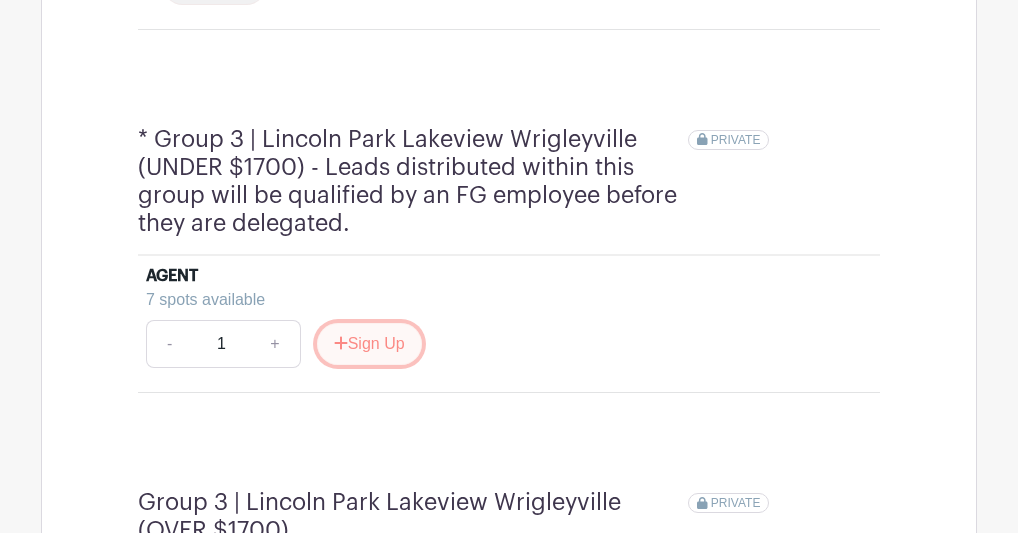 click on "Sign Up" at bounding box center (369, 344) 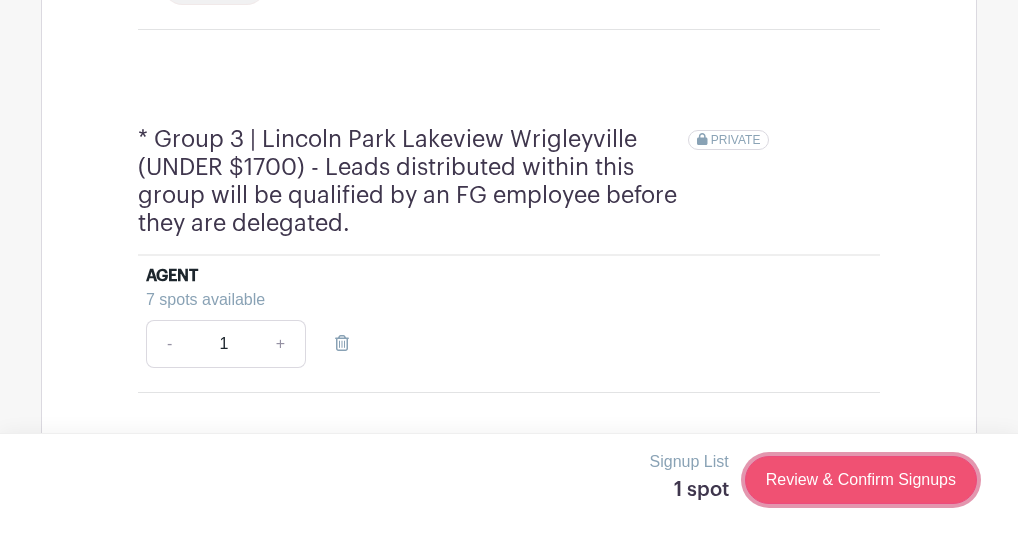click on "Review & Confirm Signups" at bounding box center [861, 480] 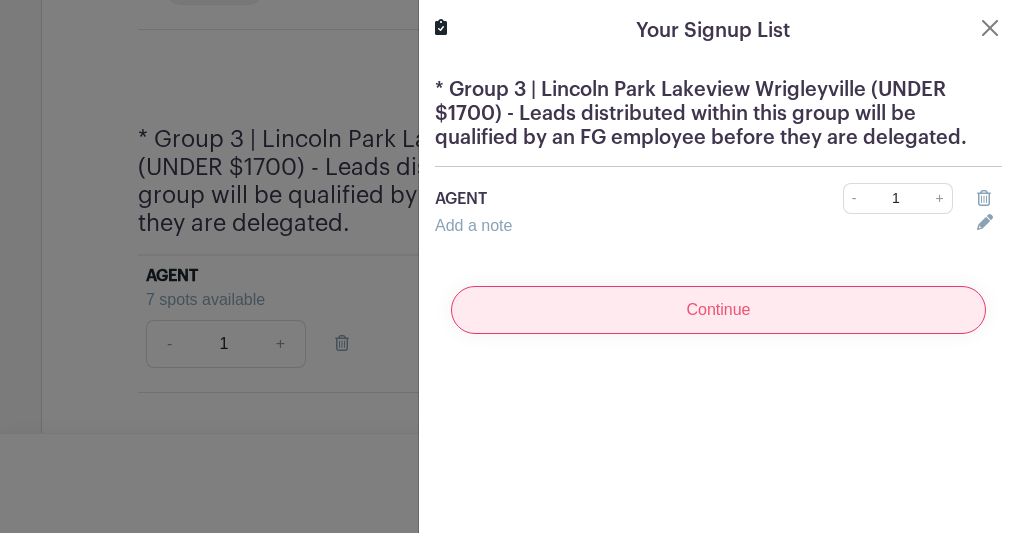 click on "Continue" at bounding box center [718, 310] 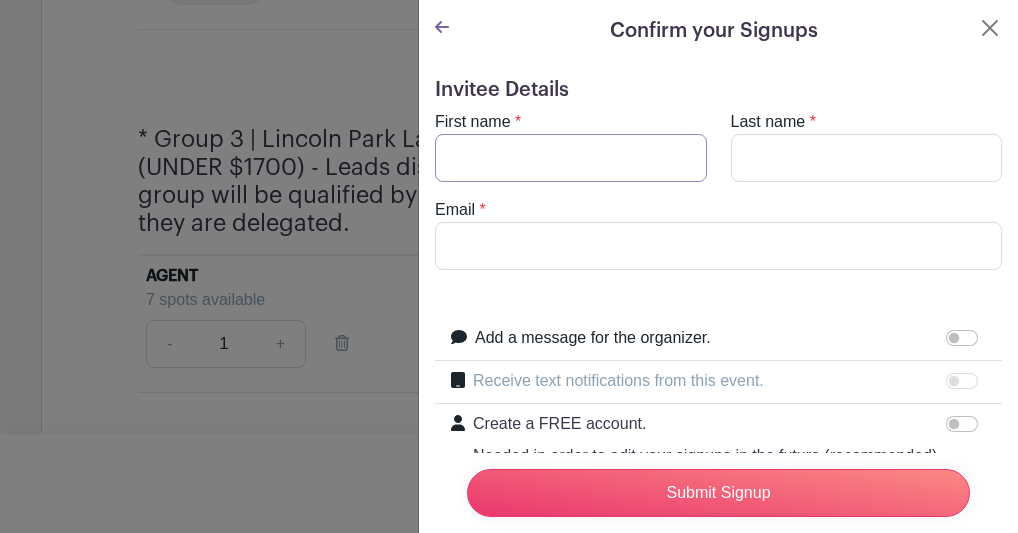 click on "First name" at bounding box center (571, 158) 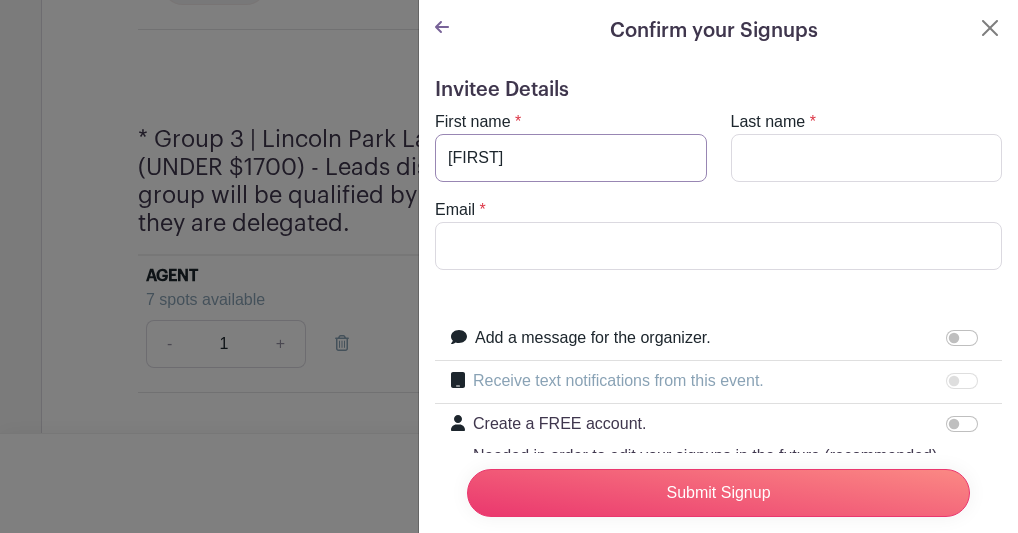 type on "Griggs" 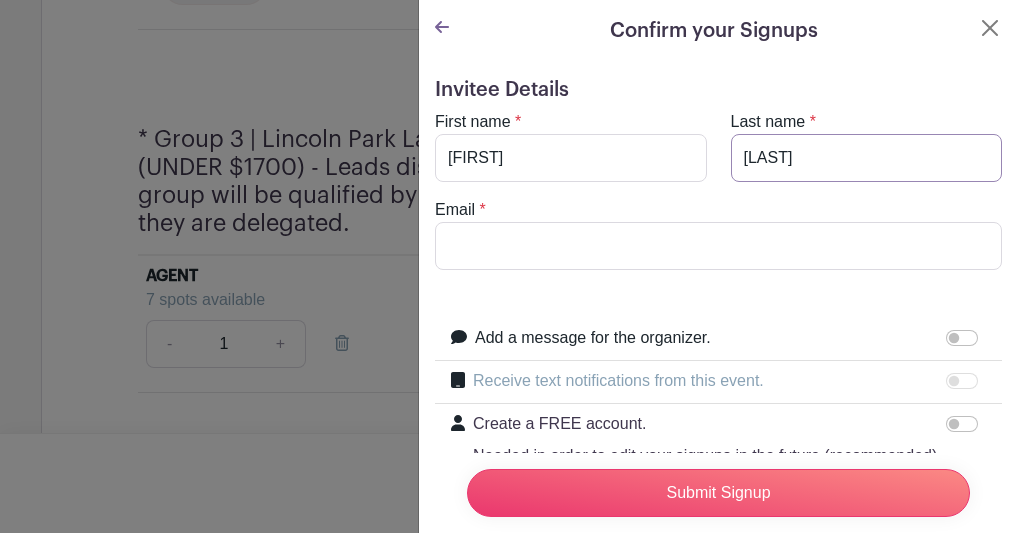 type on "vanessa@locatechicago.com" 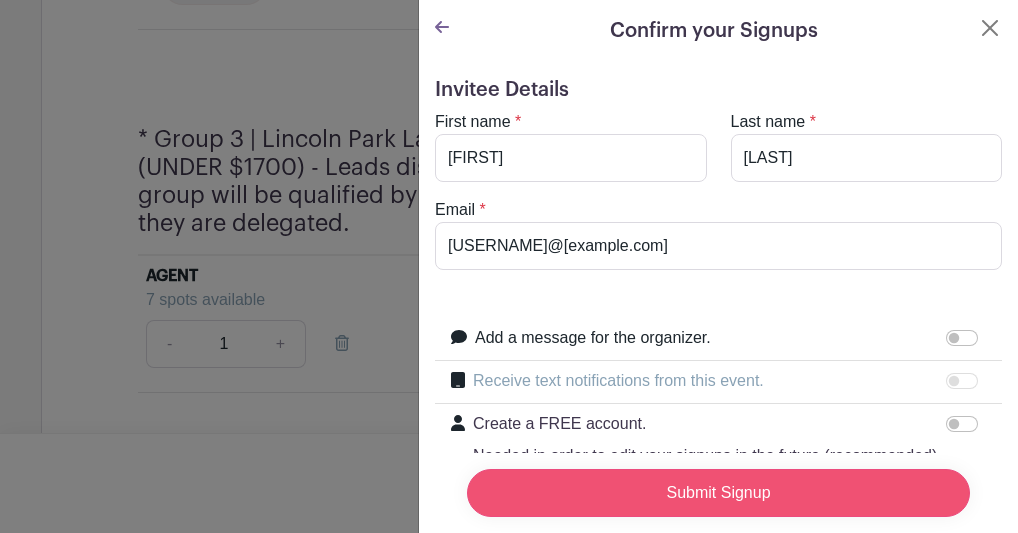 click on "Submit Signup" at bounding box center [718, 493] 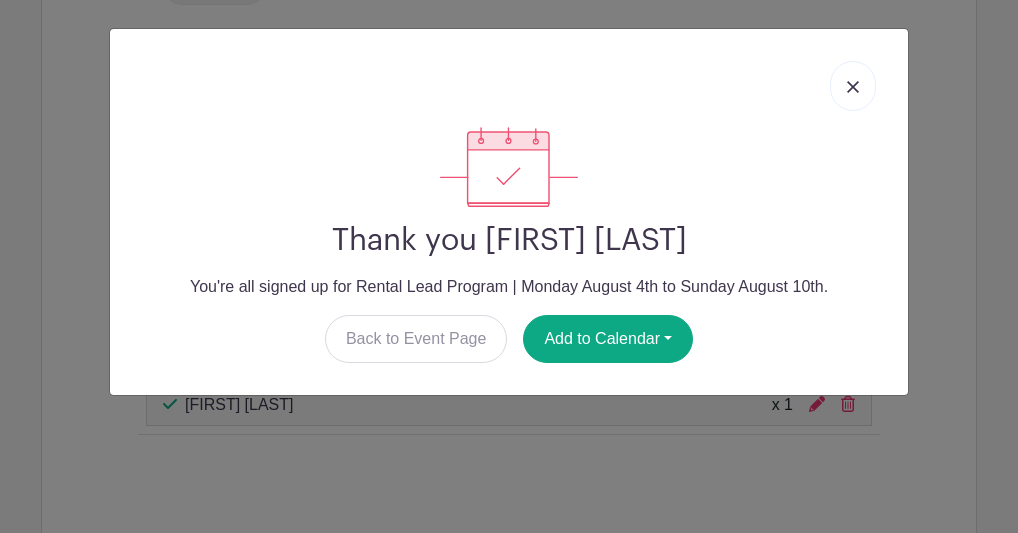 click on "Thank you Vanessa Griggs
You're all signed up for Rental Lead Program | Monday August 4th to Sunday August 10th.
Back to Event Page
Add to Calendar
Google Calendar
Outlook
Apple iCal" at bounding box center [509, 266] 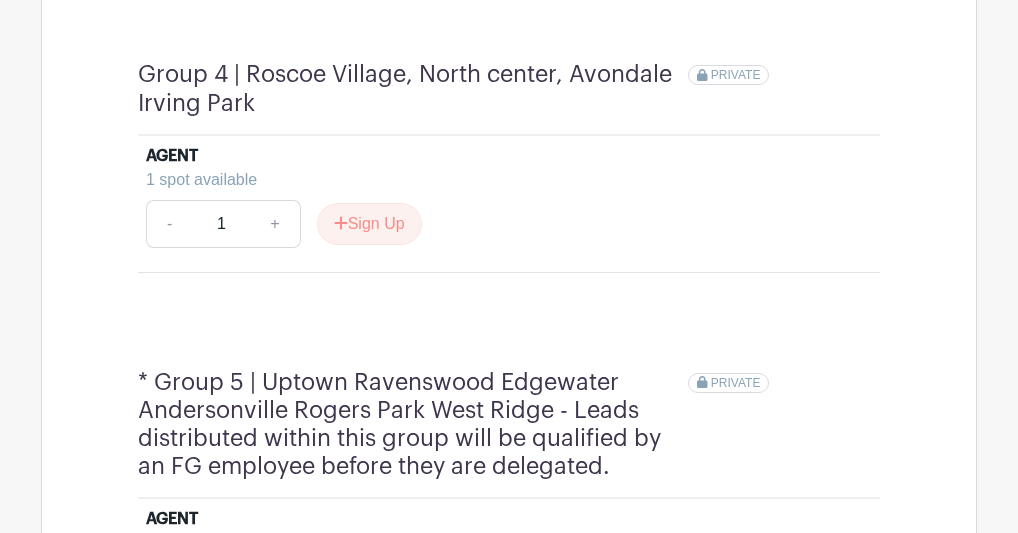 scroll, scrollTop: 2501, scrollLeft: 0, axis: vertical 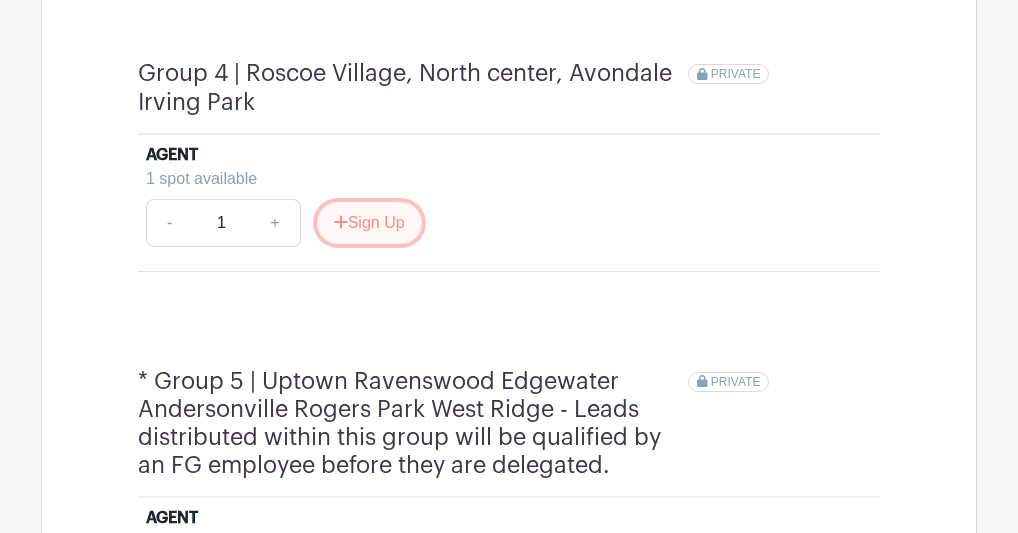 click on "Sign Up" at bounding box center [369, 223] 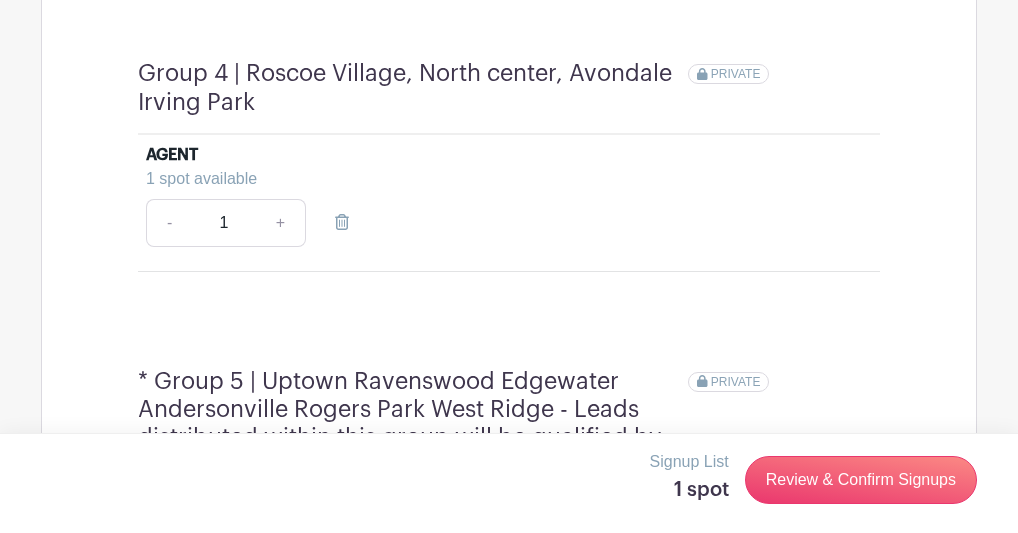 click on "Signup List
1 spot
Review & Confirm Signups" at bounding box center (509, 480) 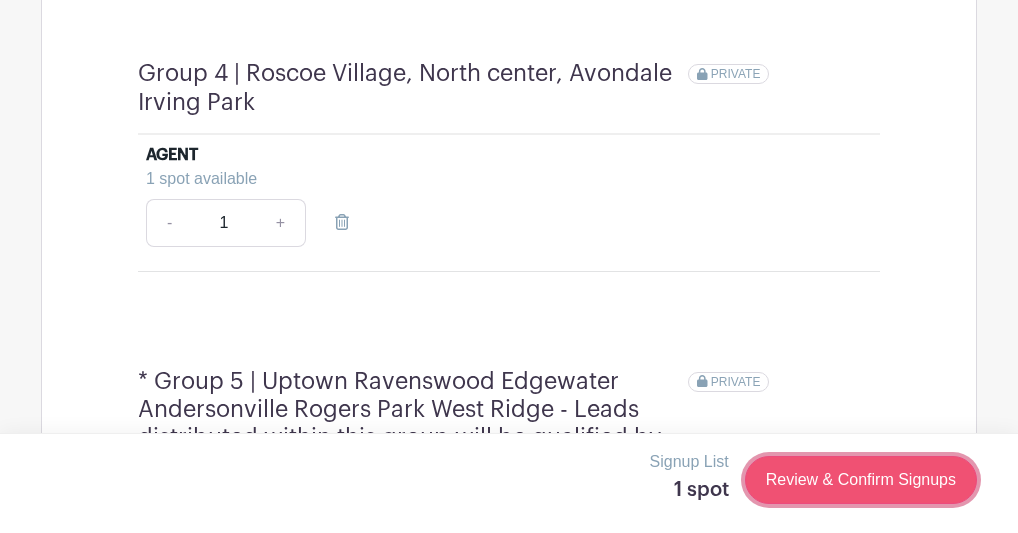 click on "Review & Confirm Signups" at bounding box center (861, 480) 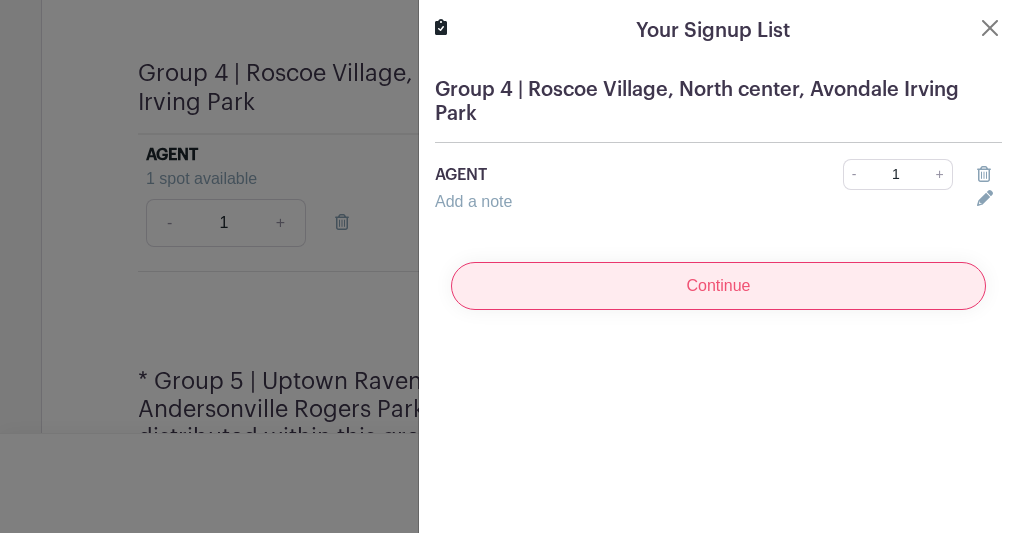 click on "Continue" at bounding box center [718, 286] 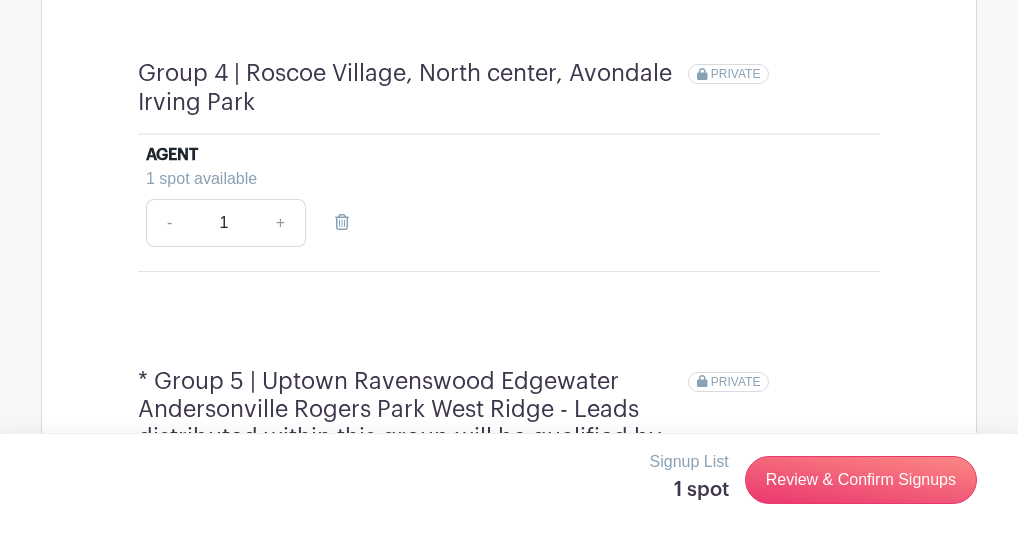 click at bounding box center (509, 266) 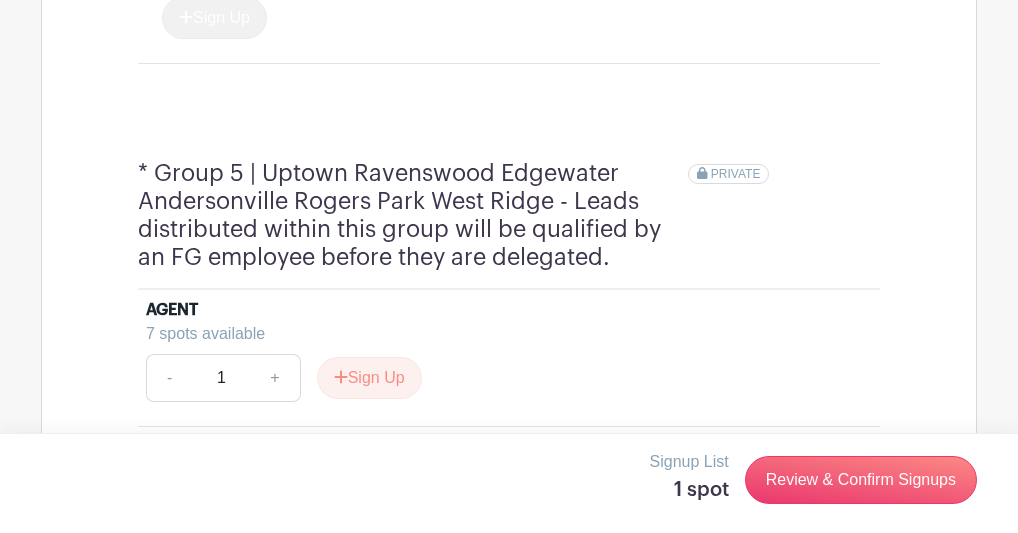 scroll, scrollTop: 2816, scrollLeft: 0, axis: vertical 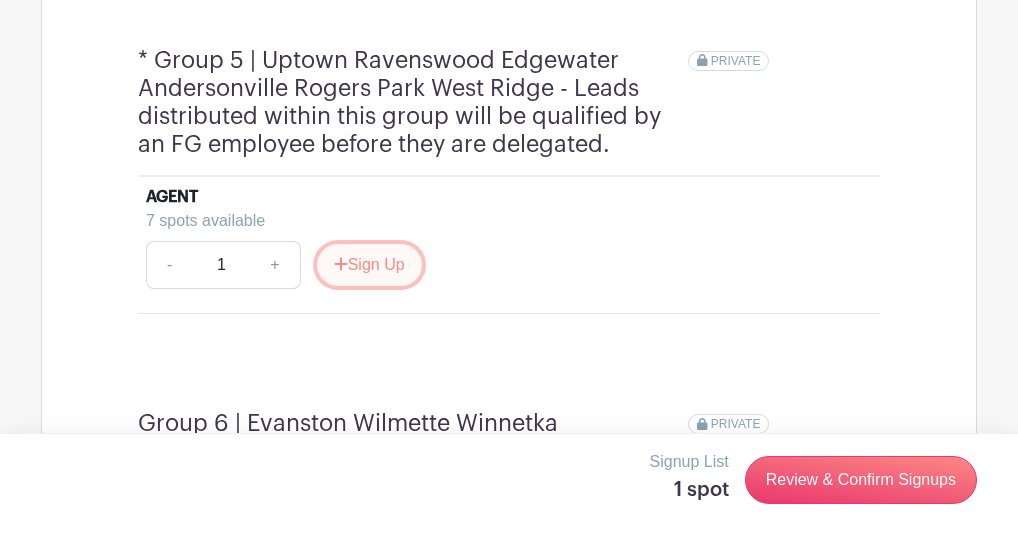 click on "Sign Up" at bounding box center [369, 265] 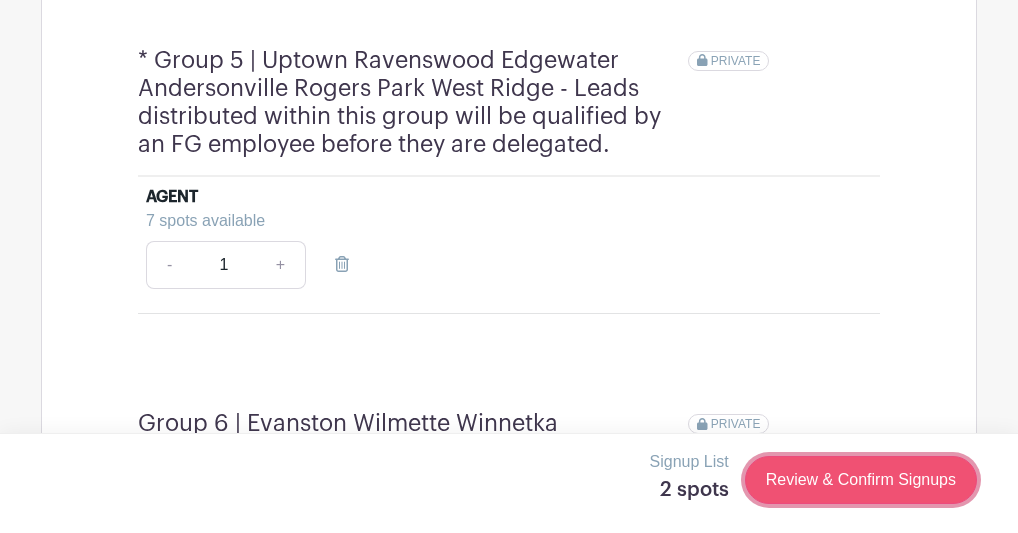click on "Review & Confirm Signups" at bounding box center (861, 480) 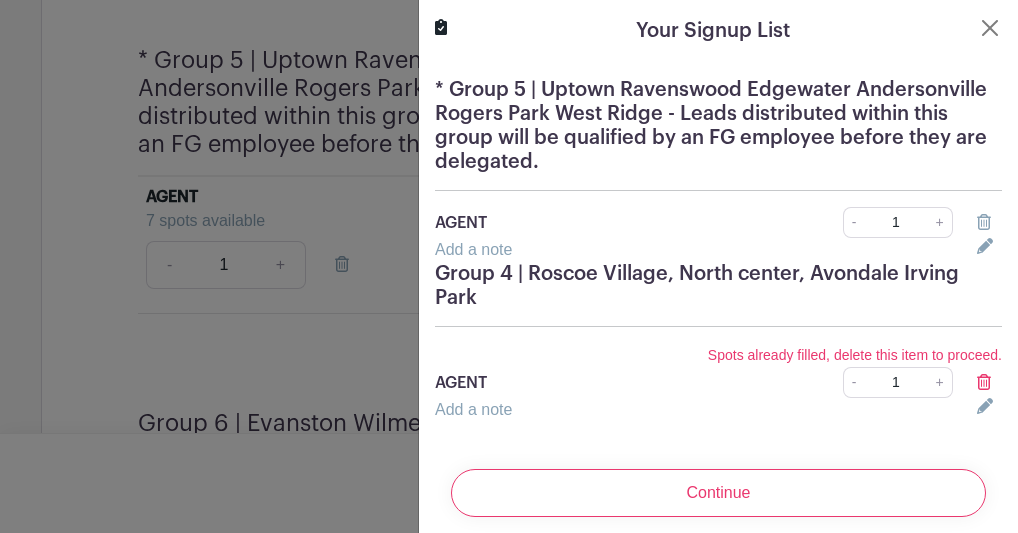click 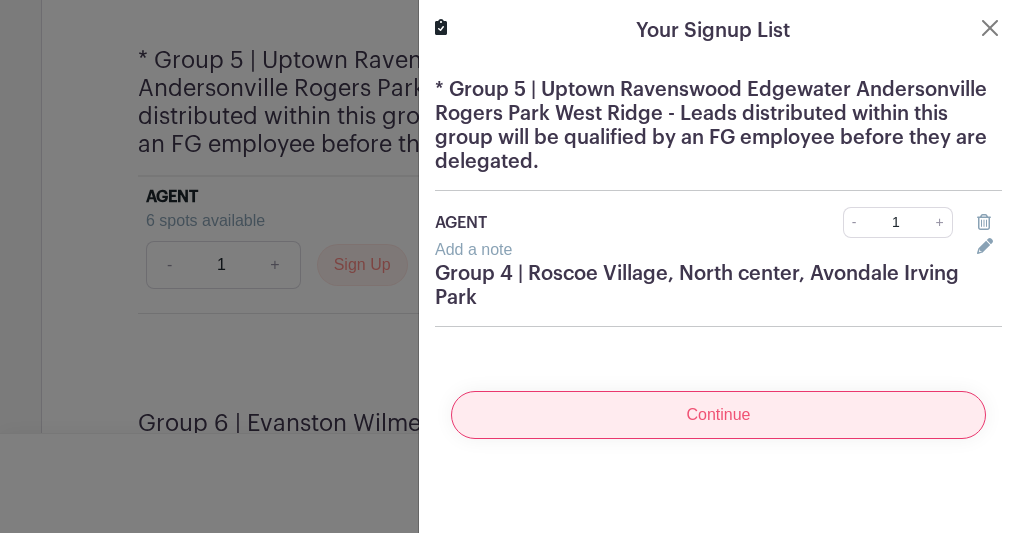click on "Continue" at bounding box center [718, 415] 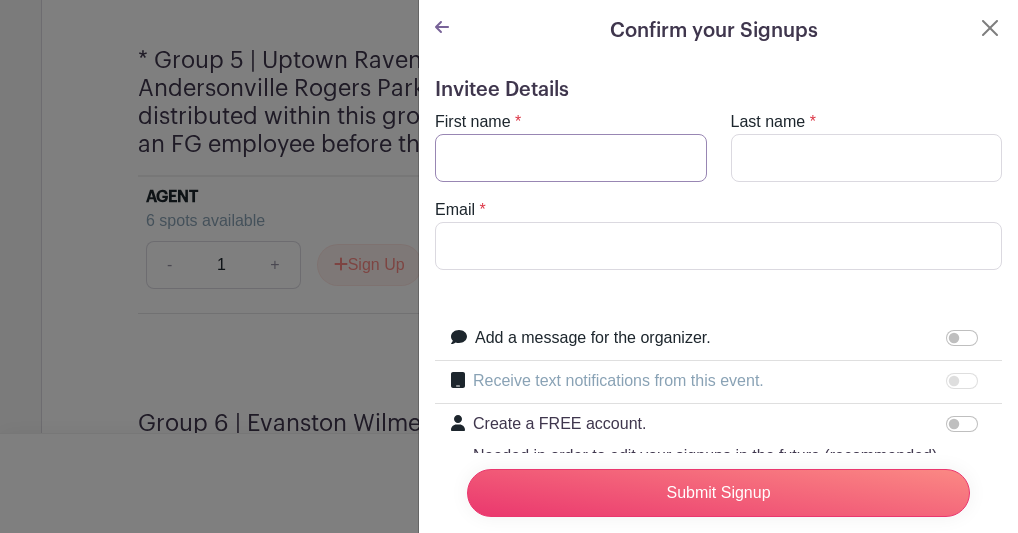 click on "First name" at bounding box center [571, 158] 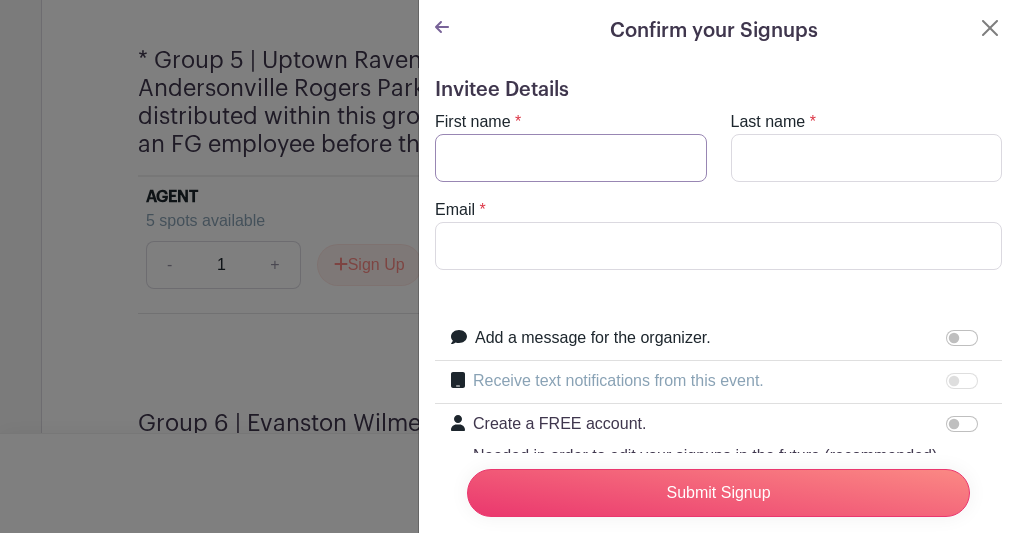 type on "Vanessa" 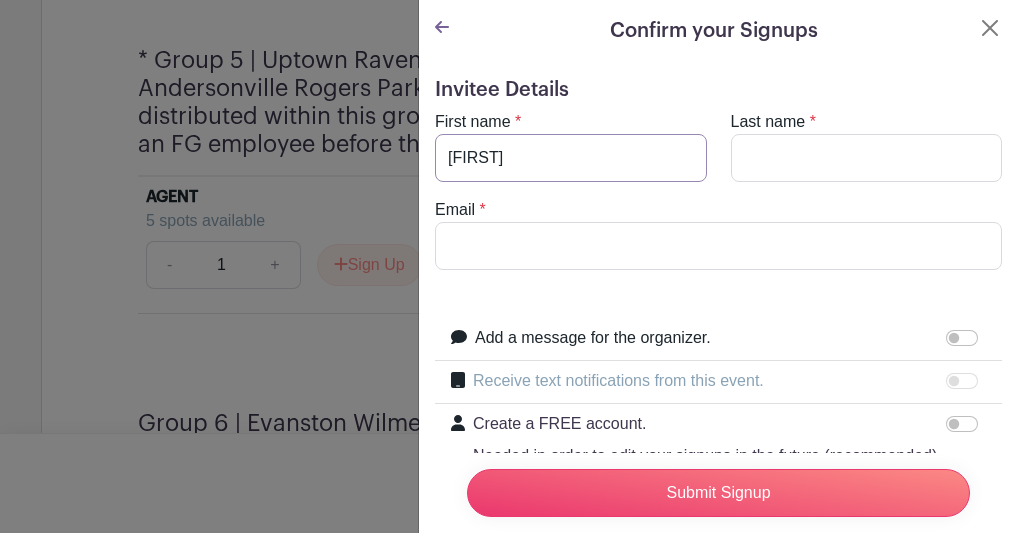 type on "Griggs" 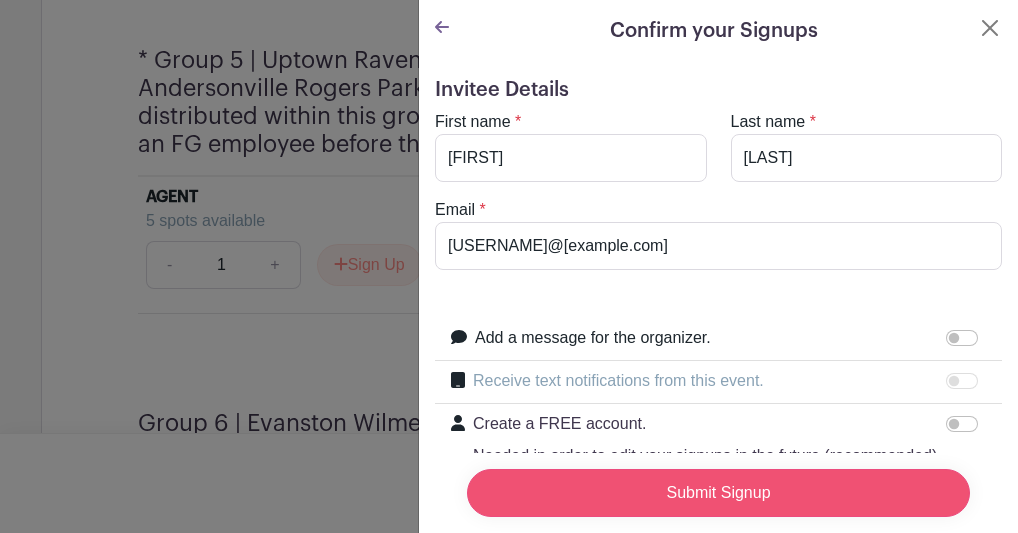click on "Submit Signup" at bounding box center [718, 493] 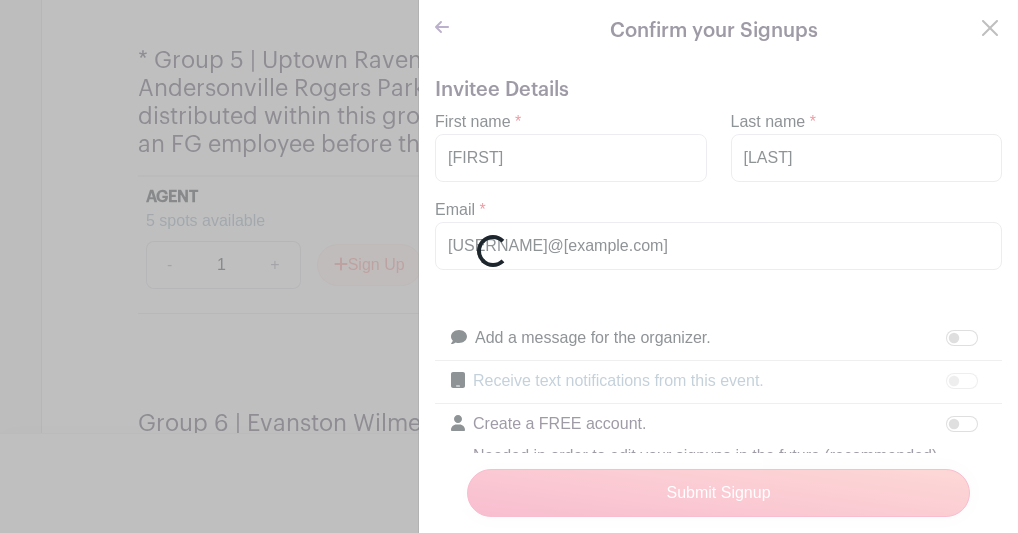 scroll, scrollTop: 2810, scrollLeft: 0, axis: vertical 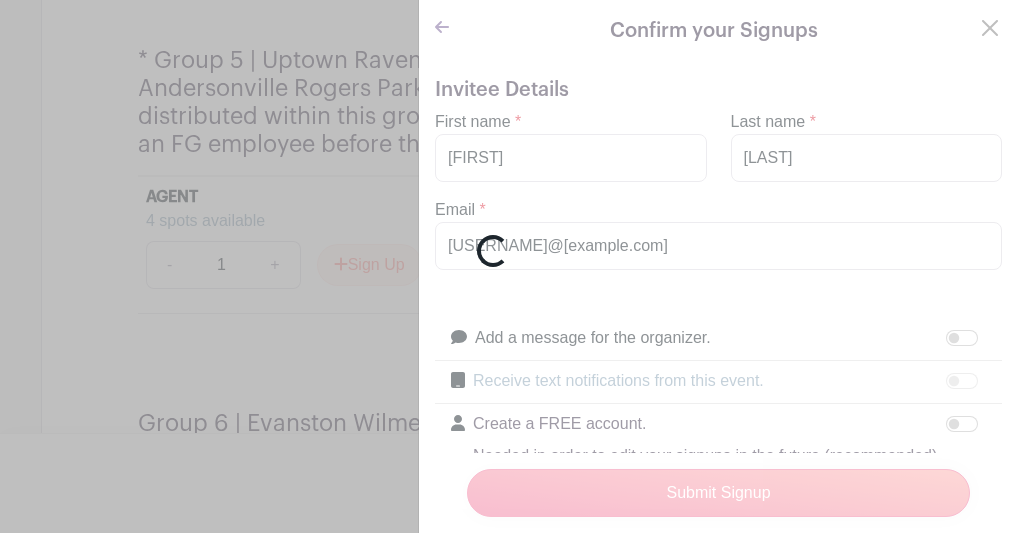 click on "Loading..." at bounding box center [509, 266] 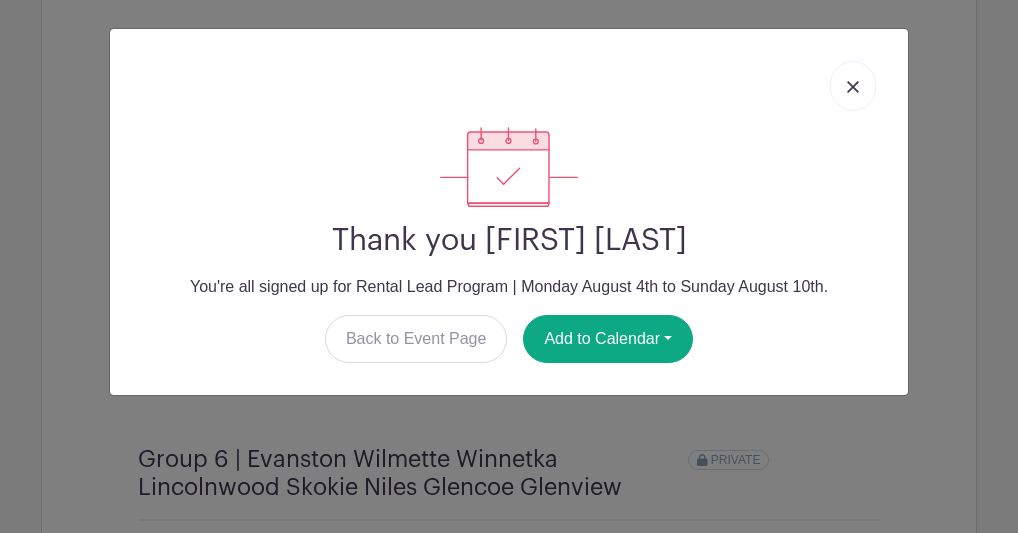 click on "Thank you Vanessa Griggs
You're all signed up for Rental Lead Program | Monday August 4th to Sunday August 10th.
Back to Event Page
Add to Calendar
Google Calendar
Outlook
Apple iCal" at bounding box center [509, 212] 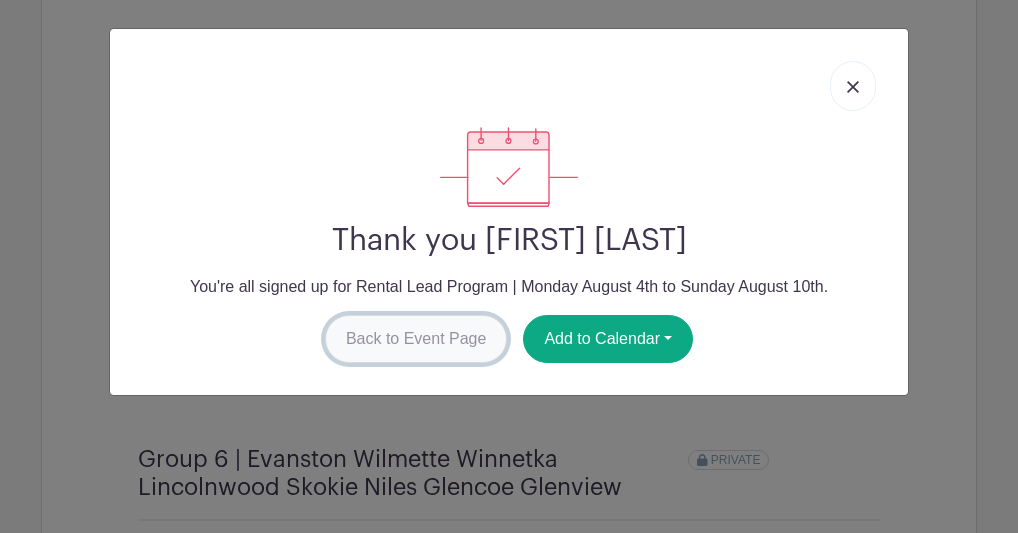 click on "Back to Event Page" at bounding box center [416, 339] 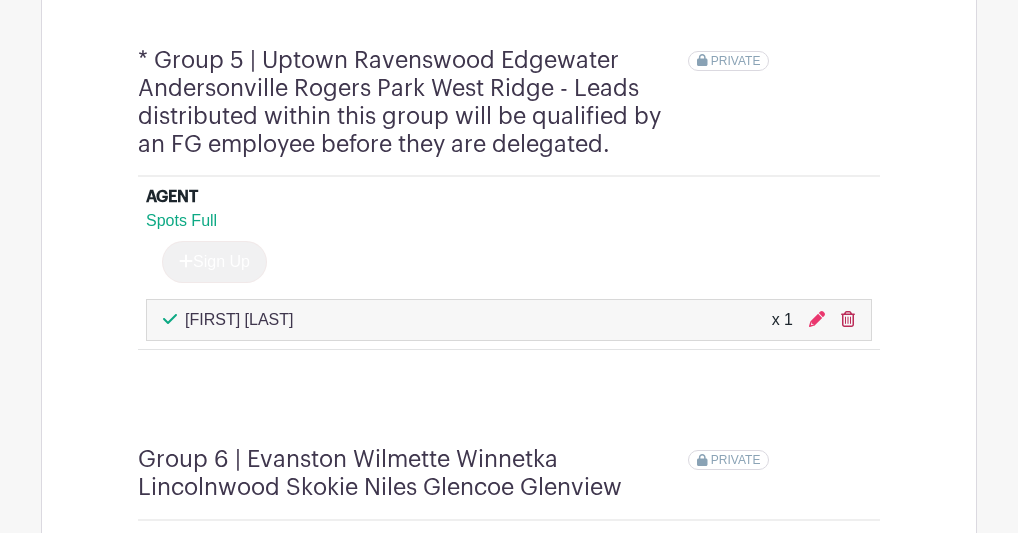 click 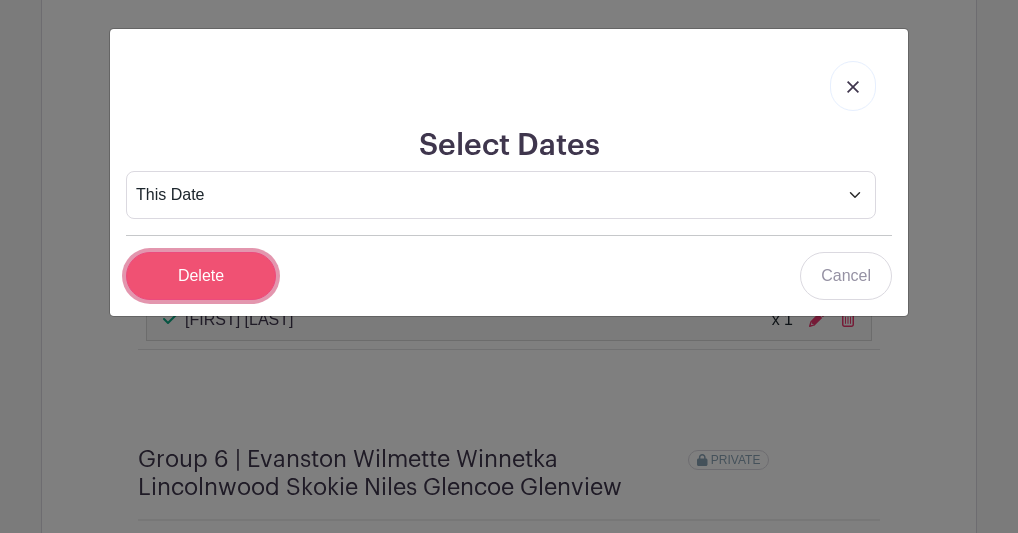click on "Delete" at bounding box center [201, 276] 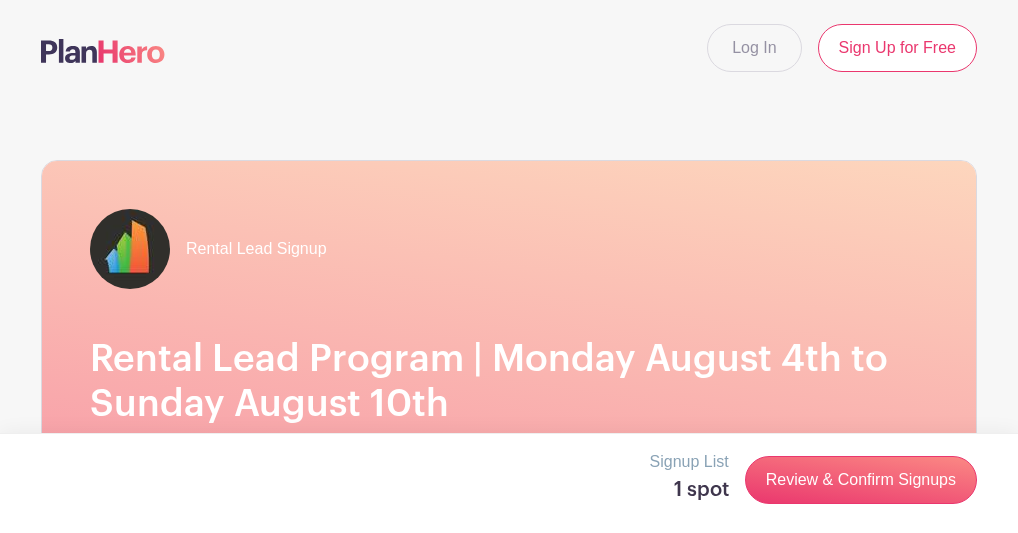 scroll, scrollTop: 0, scrollLeft: 0, axis: both 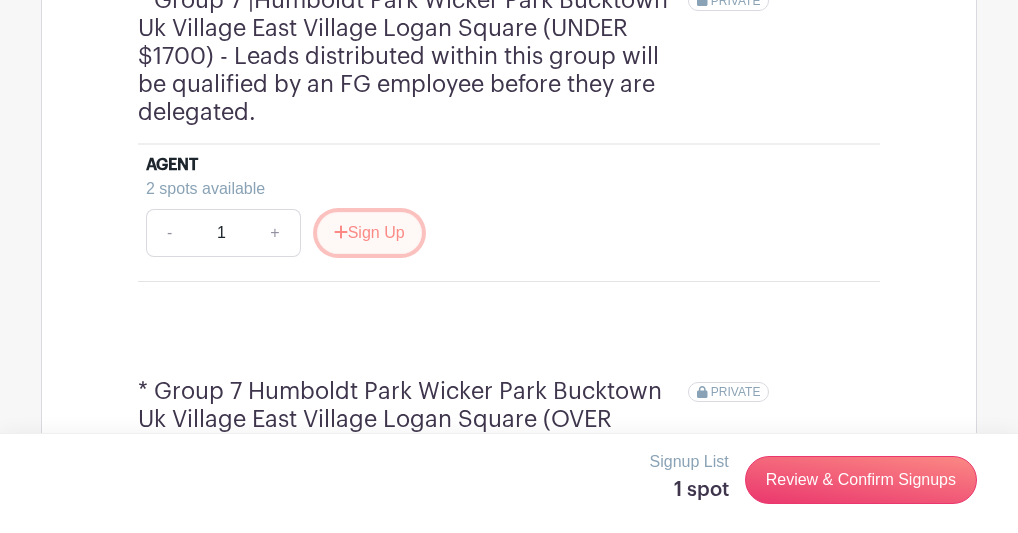 click on "Sign Up" at bounding box center [369, 233] 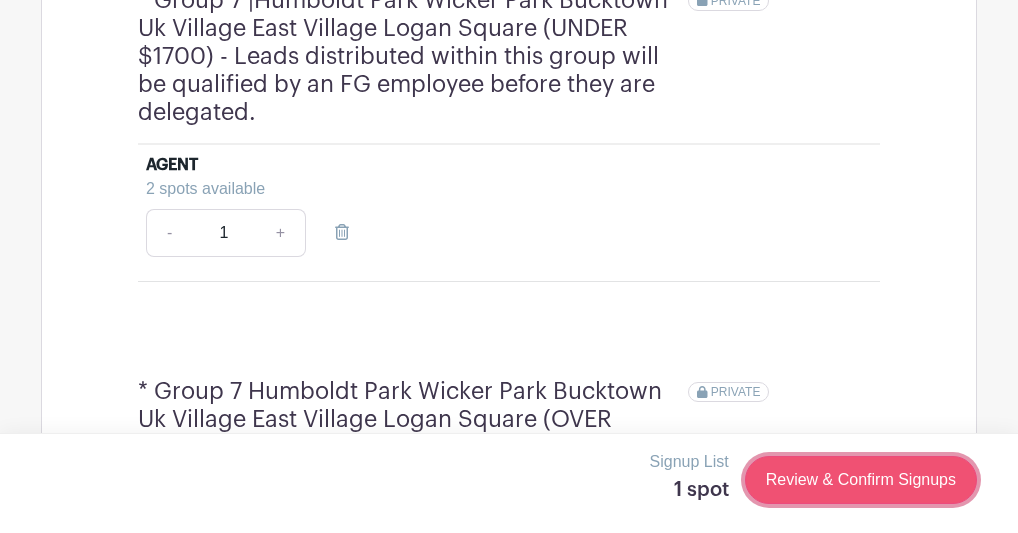 click on "Review & Confirm Signups" at bounding box center [861, 480] 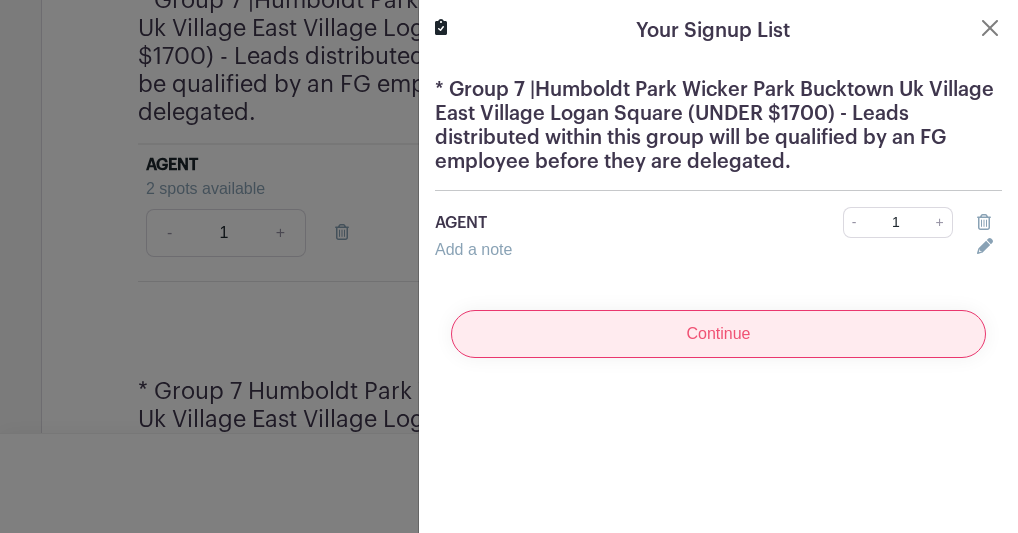 click on "Continue" at bounding box center (718, 334) 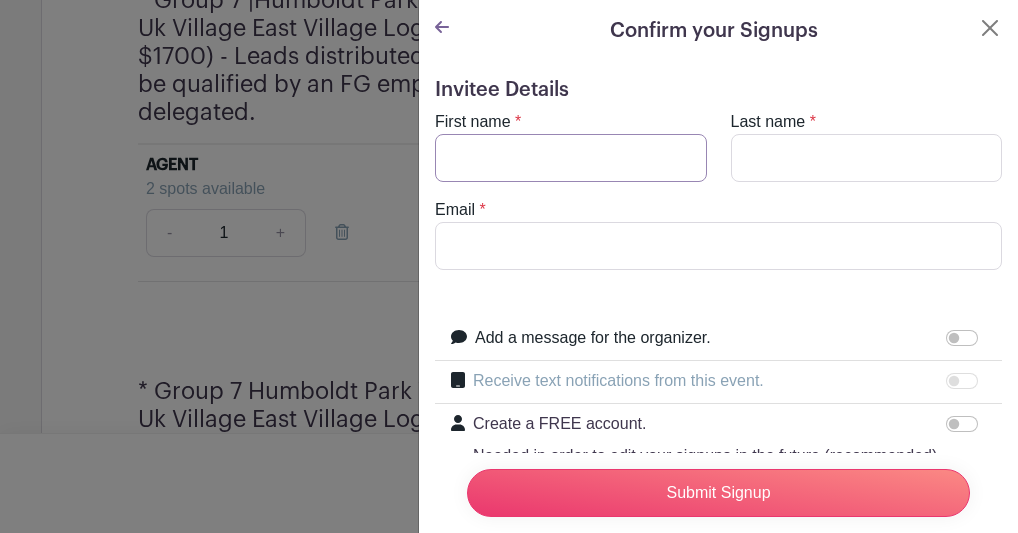 click on "First name" at bounding box center (571, 158) 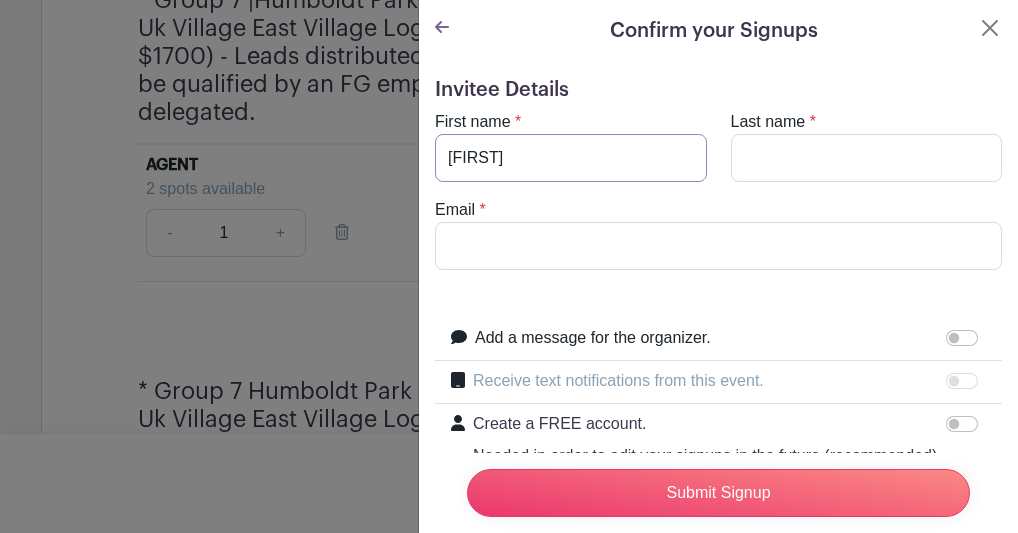 type on "Griggs" 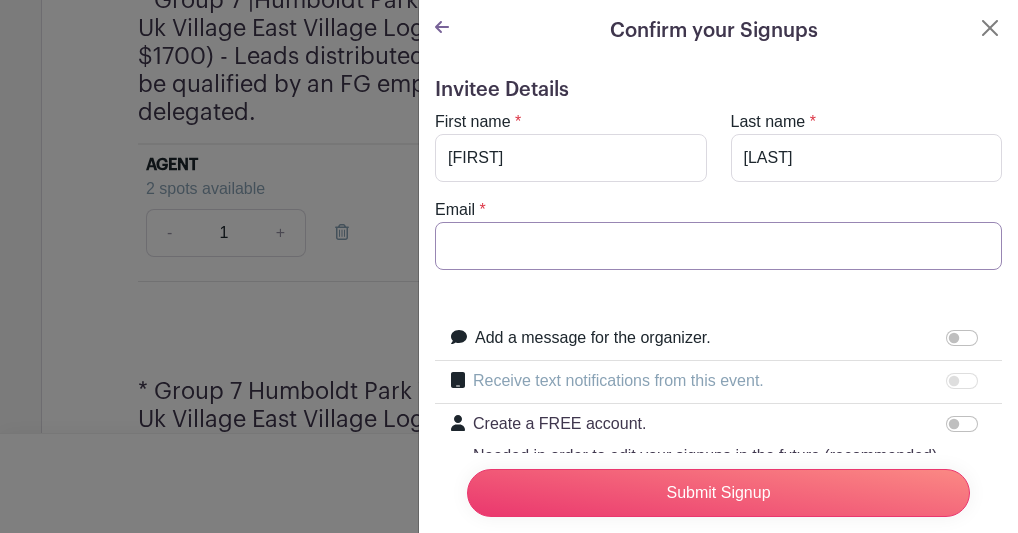 type on "vanessa@locatechicago.com" 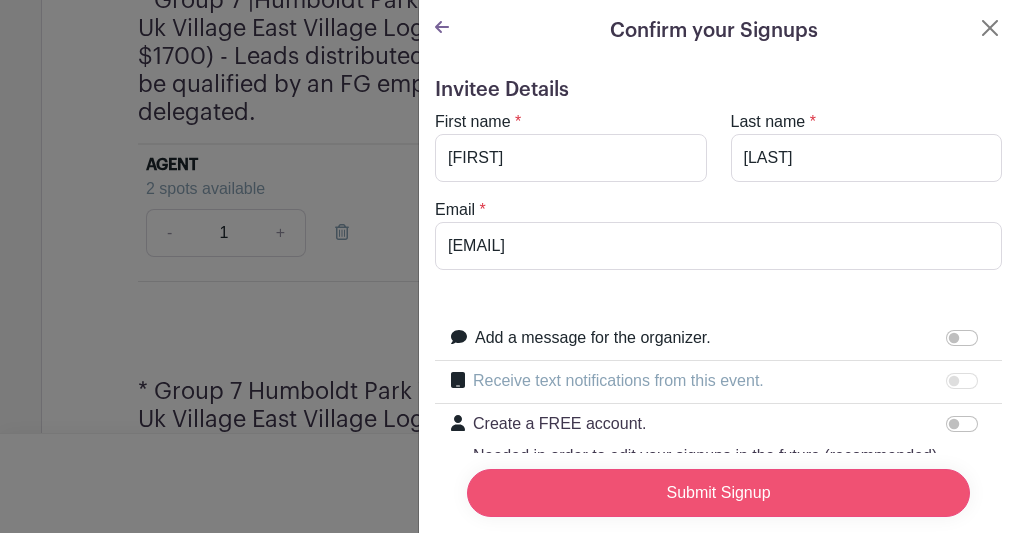 click on "Submit Signup" at bounding box center [718, 493] 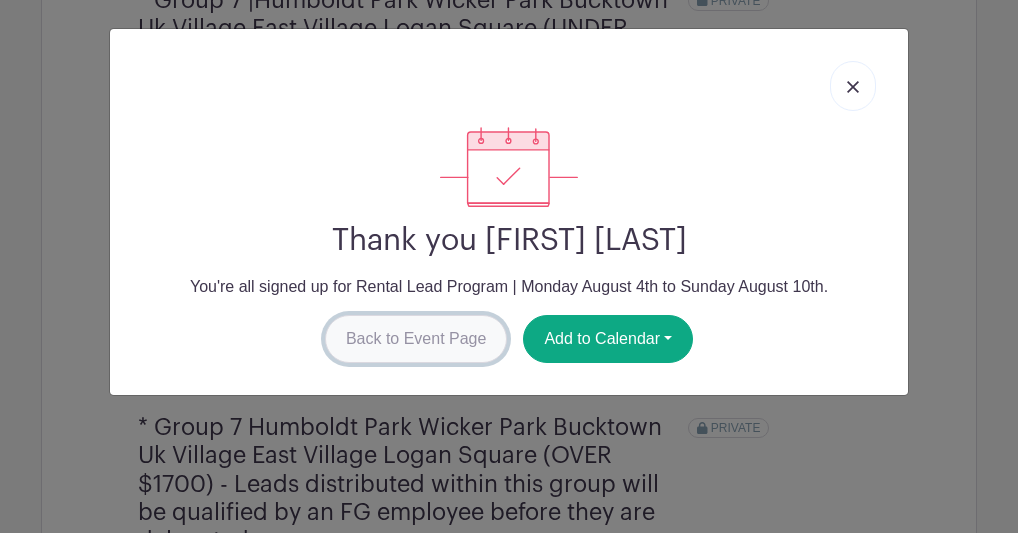 click on "Back to Event Page" at bounding box center [416, 339] 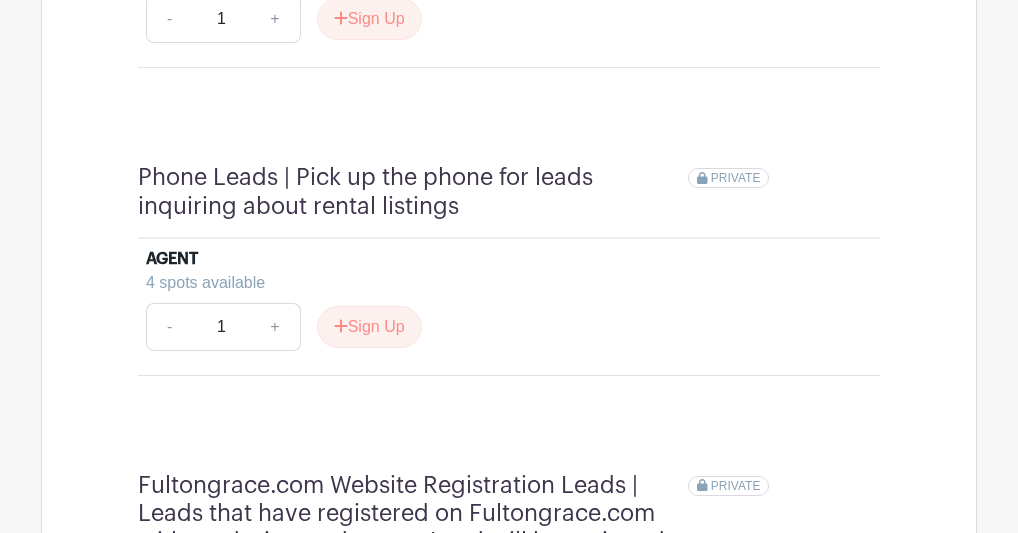 scroll, scrollTop: 6177, scrollLeft: 0, axis: vertical 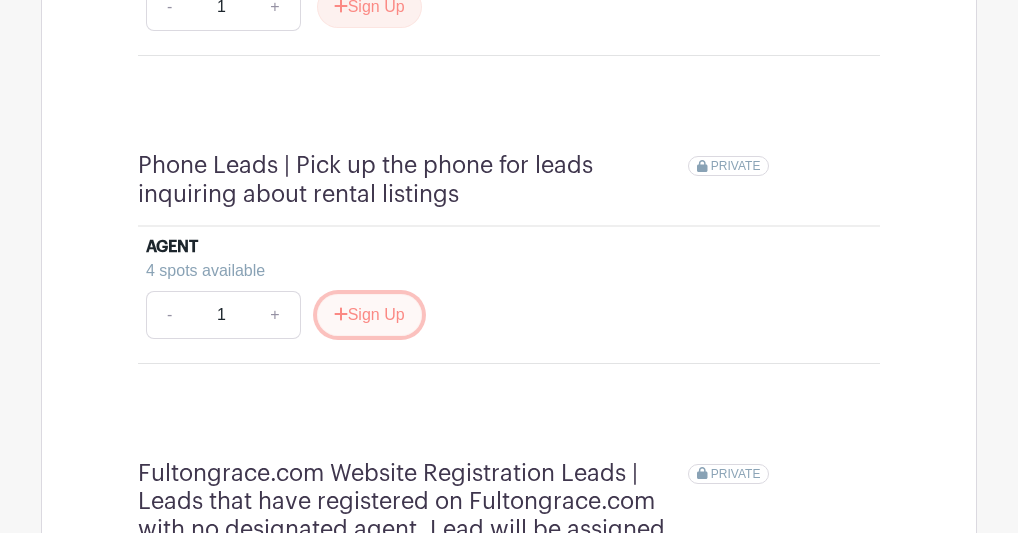 click on "Sign Up" at bounding box center [369, 315] 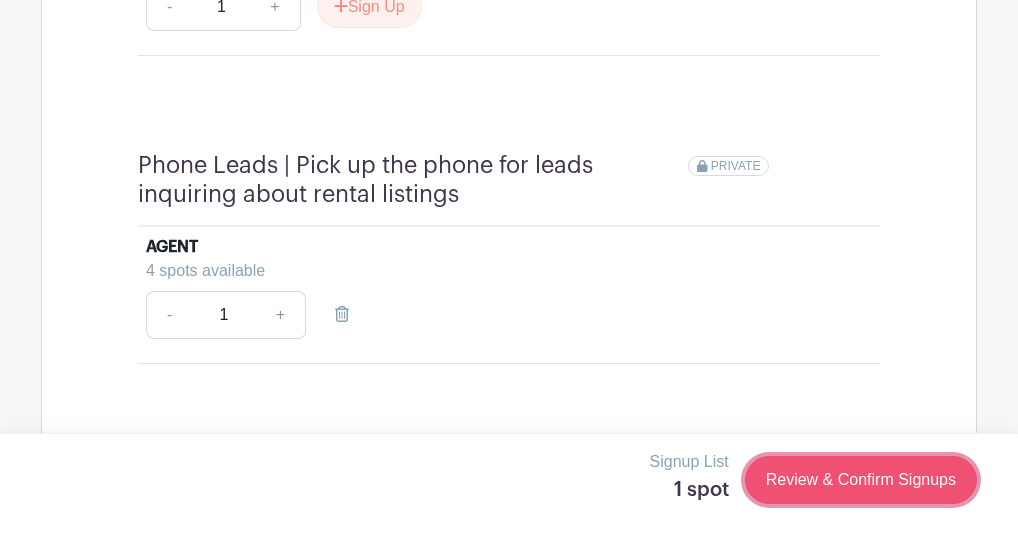 click on "Review & Confirm Signups" at bounding box center (861, 480) 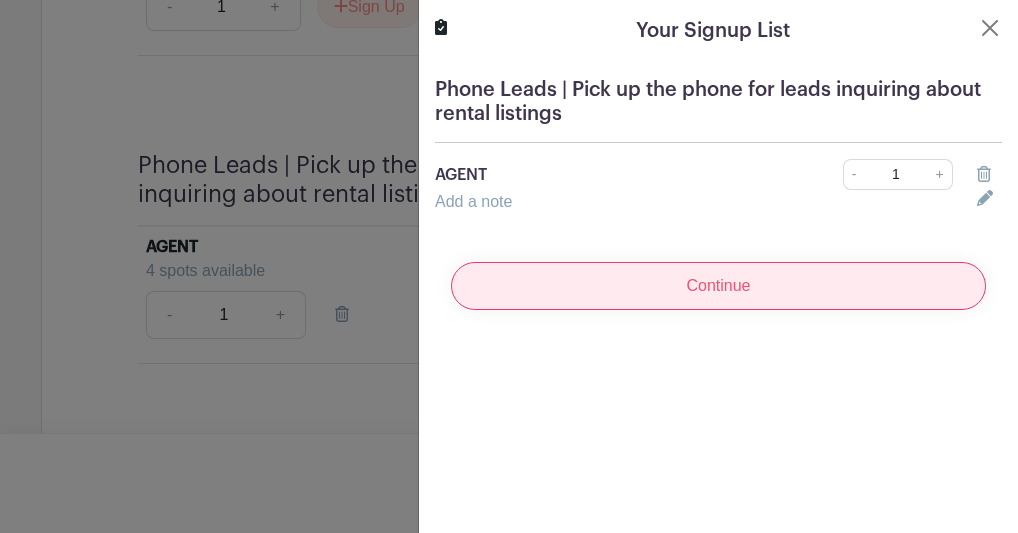 click on "Continue" at bounding box center [718, 286] 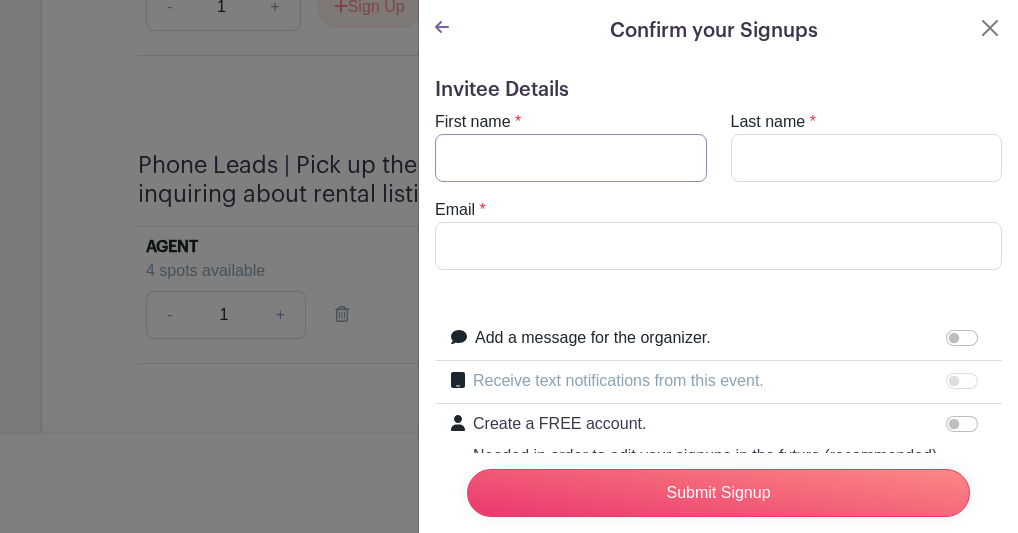 click on "First name" at bounding box center (571, 158) 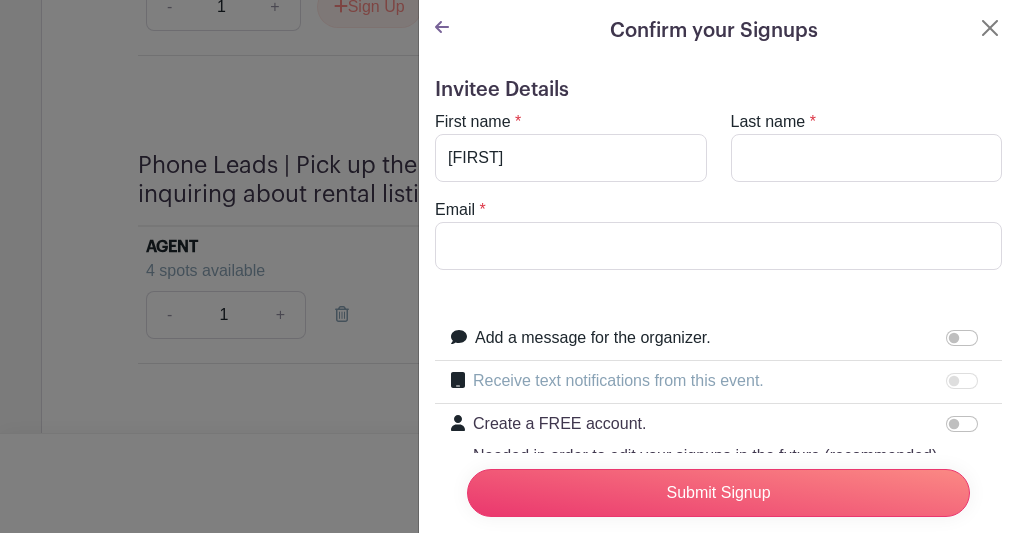 type on "Griggs" 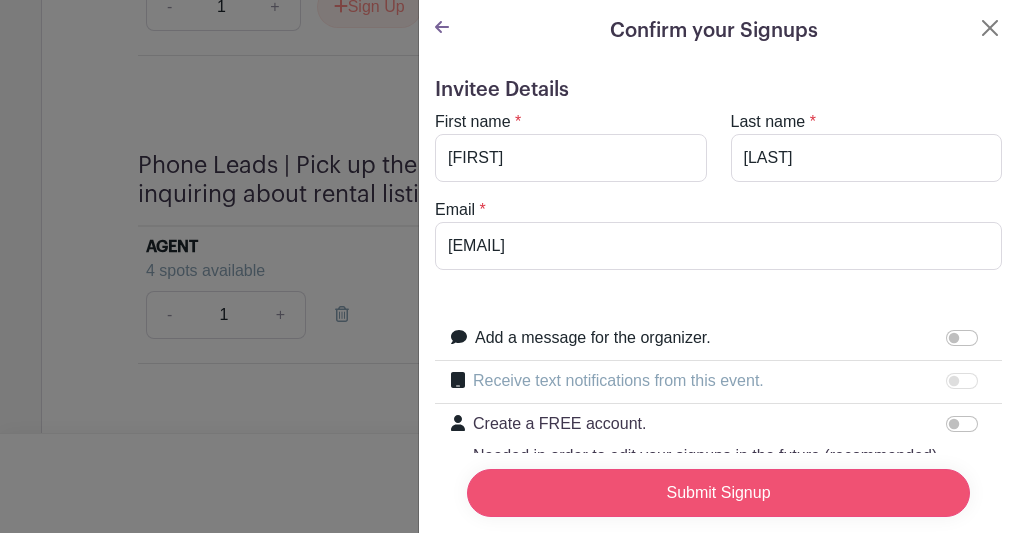 click on "Submit Signup" at bounding box center (718, 493) 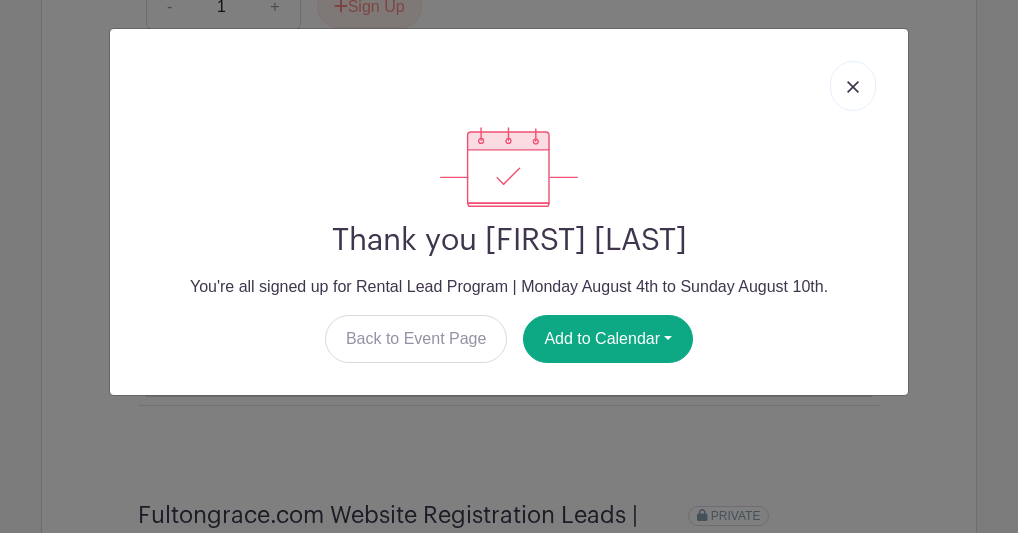 click at bounding box center (853, 87) 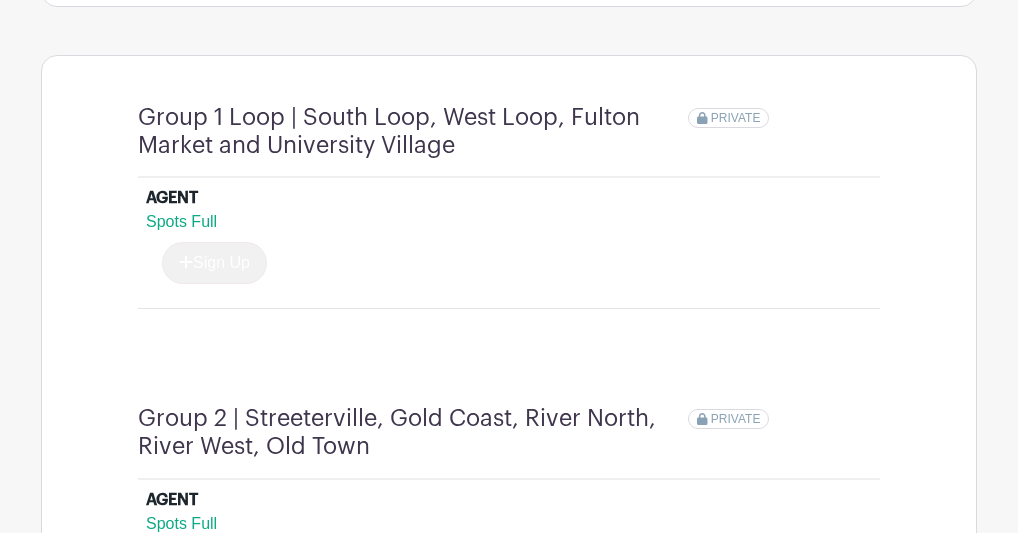 scroll, scrollTop: 1142, scrollLeft: 0, axis: vertical 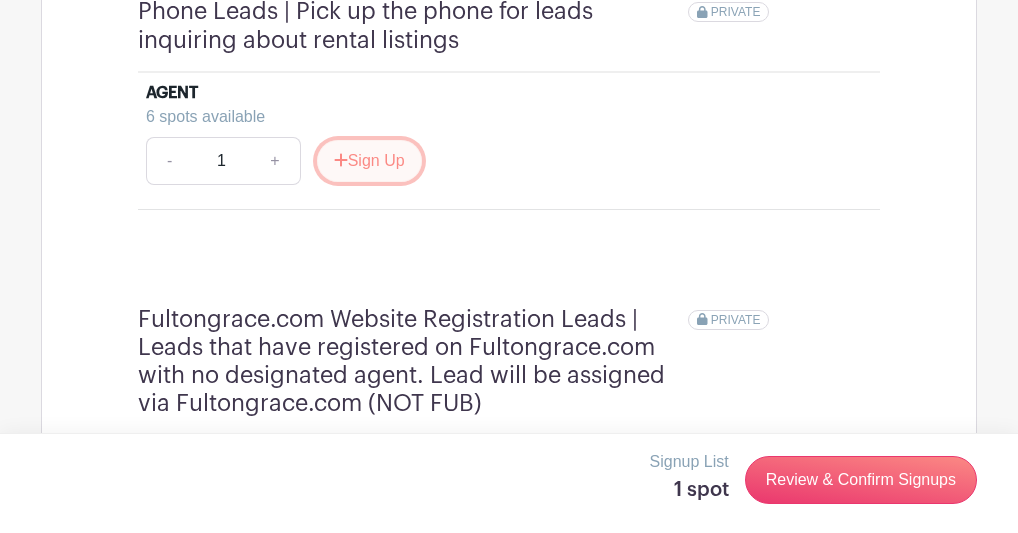 click on "Sign Up" at bounding box center [369, 161] 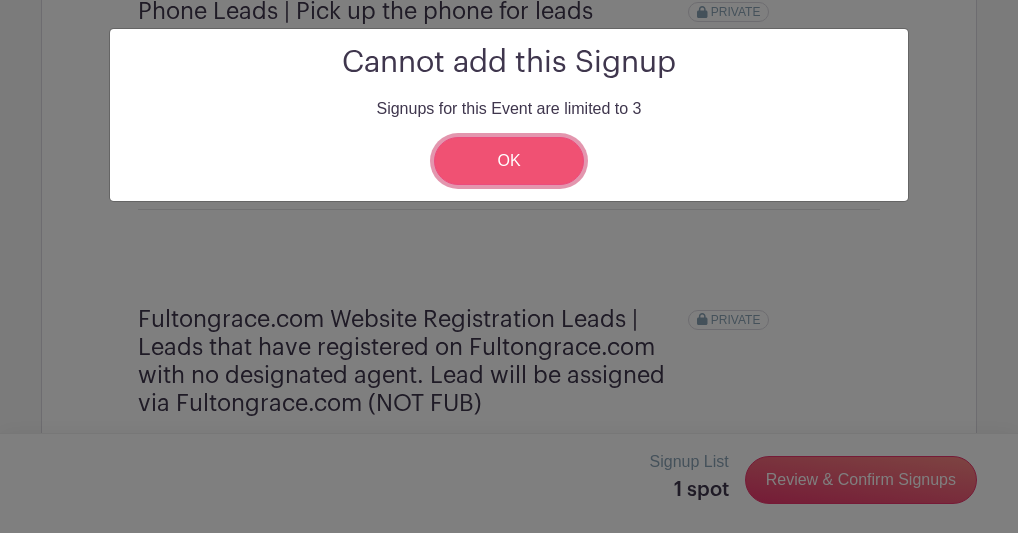 click on "OK" at bounding box center (509, 161) 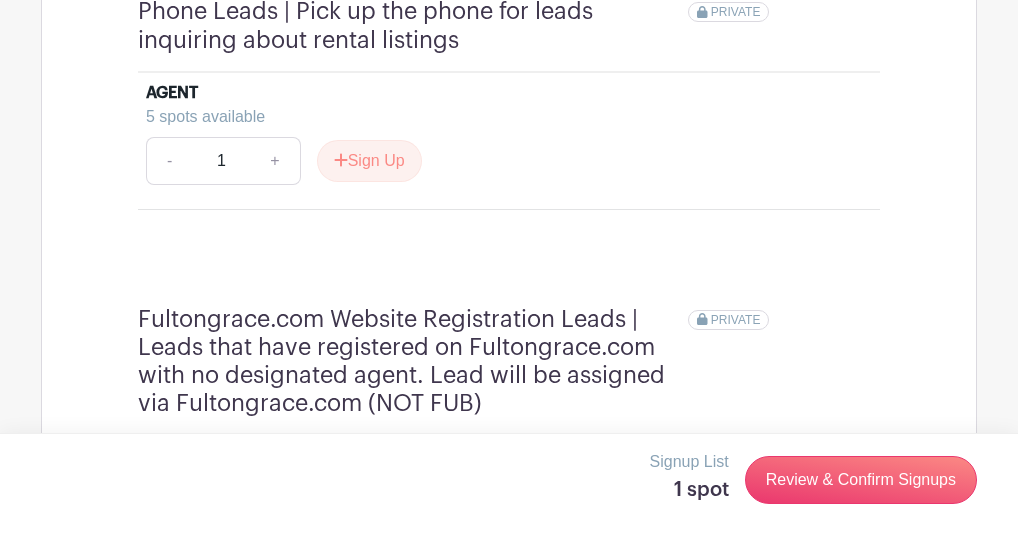 scroll, scrollTop: 6343, scrollLeft: 0, axis: vertical 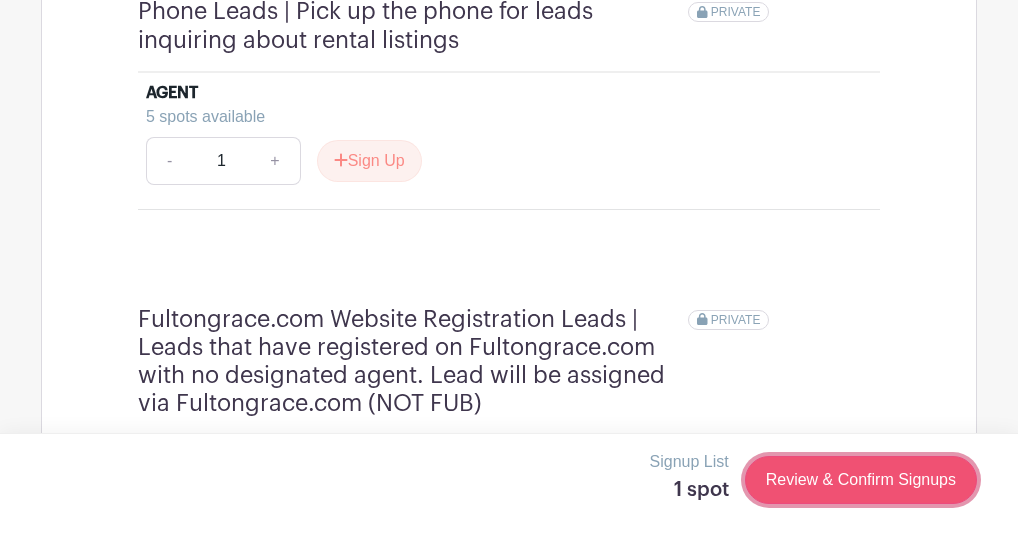 click on "Review & Confirm Signups" at bounding box center [861, 480] 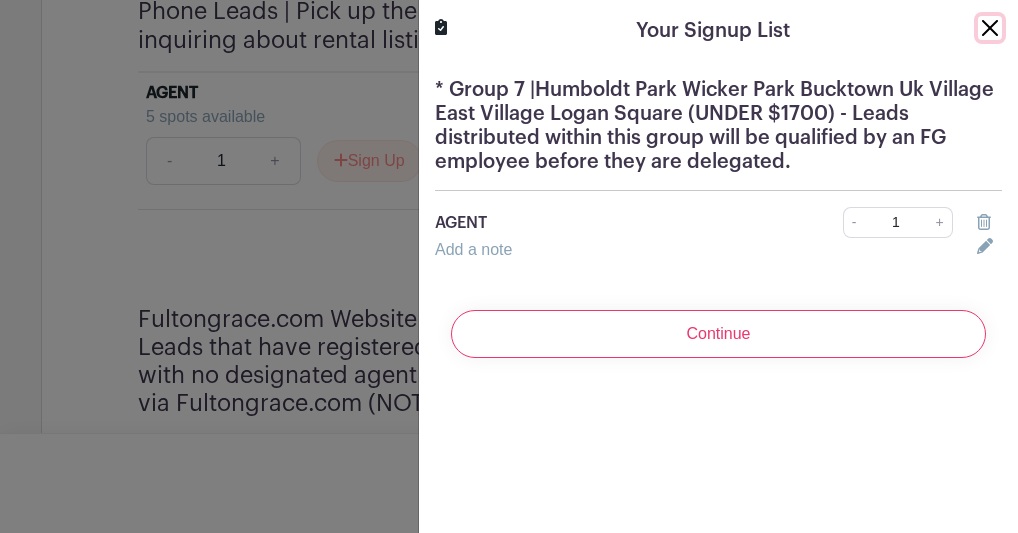 click at bounding box center (990, 28) 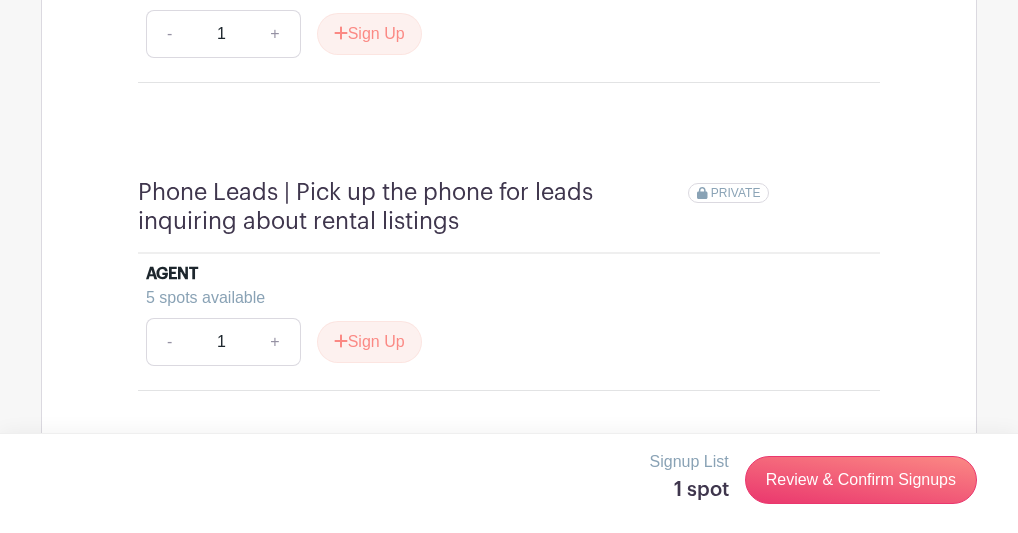 scroll, scrollTop: 6179, scrollLeft: 0, axis: vertical 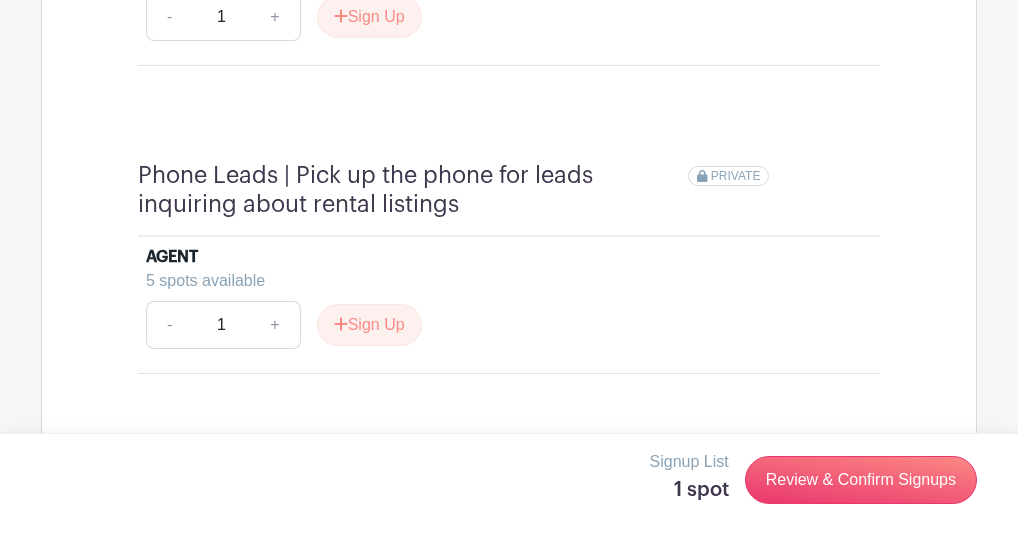click on "Signup List
1 spot
Review & Confirm Signups" at bounding box center [509, 483] 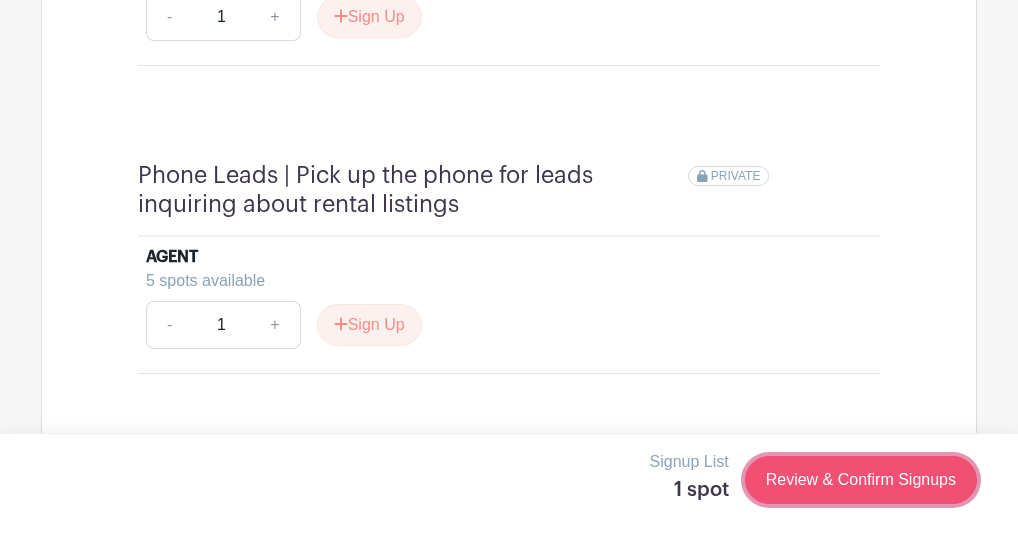 click on "Review & Confirm Signups" at bounding box center (861, 480) 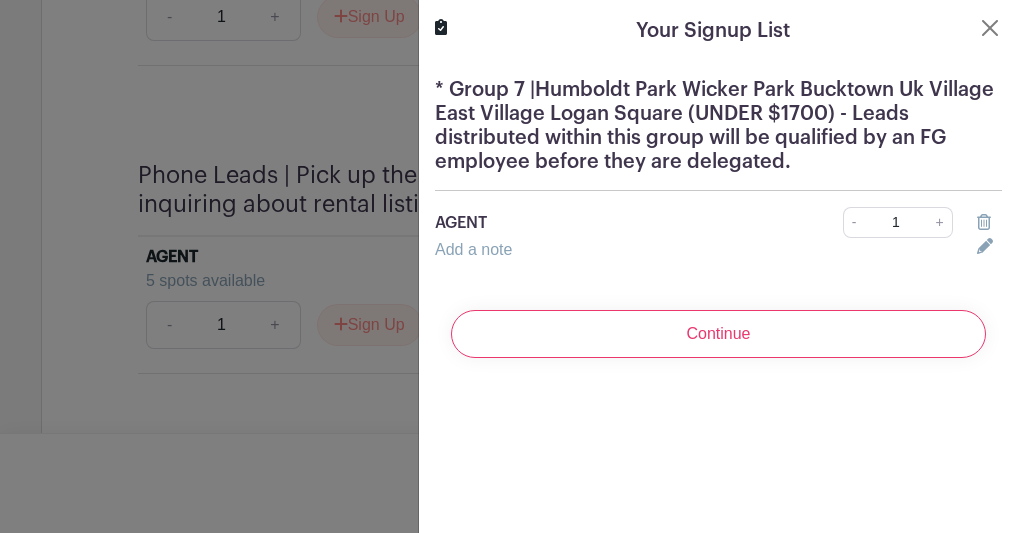 click 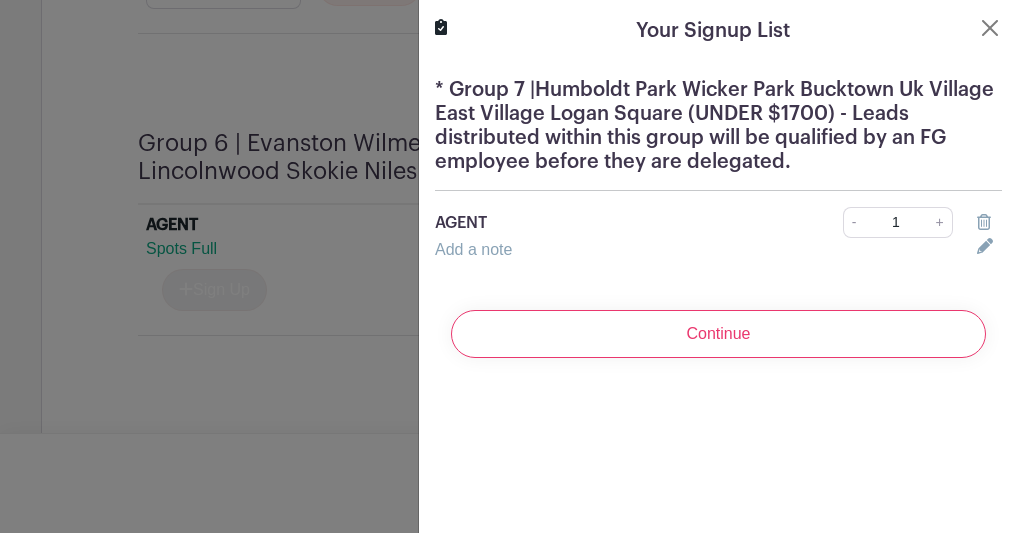 scroll, scrollTop: 1432, scrollLeft: 0, axis: vertical 